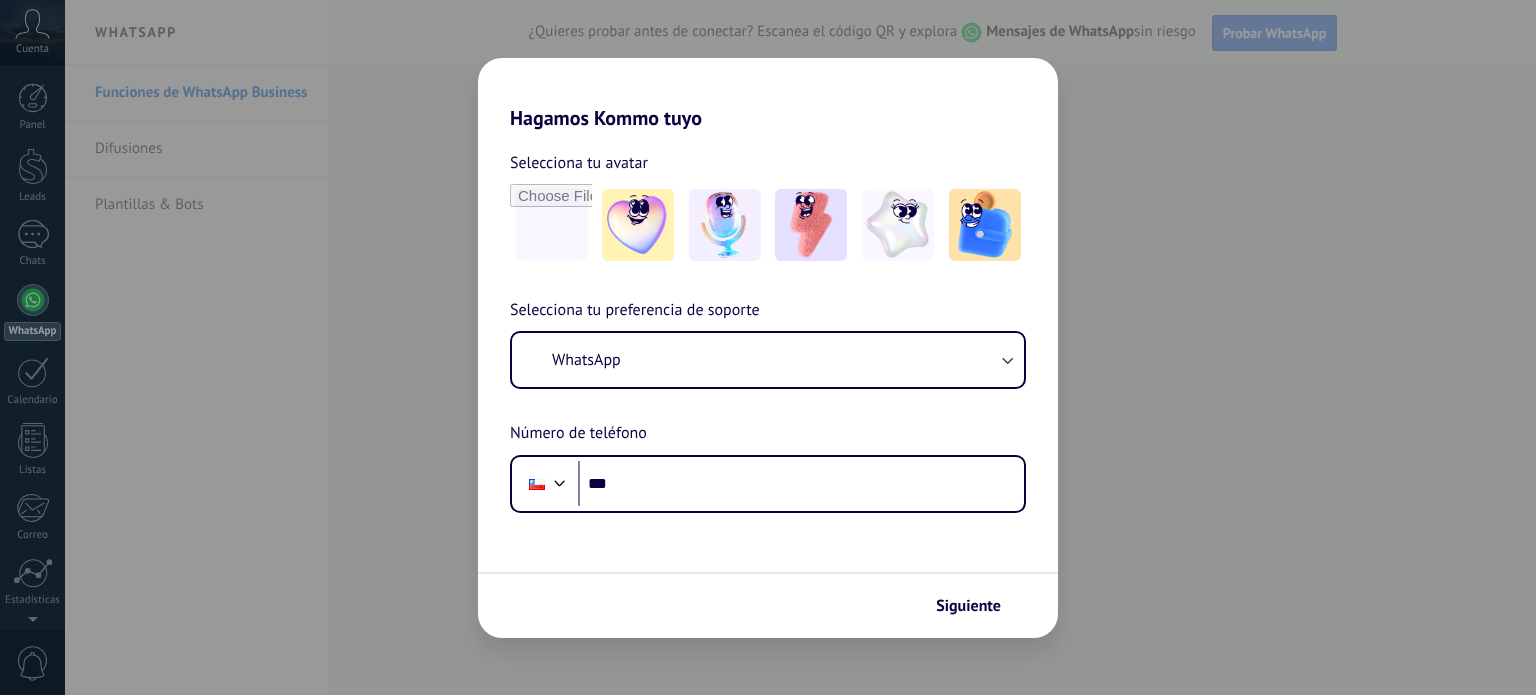 scroll, scrollTop: 0, scrollLeft: 0, axis: both 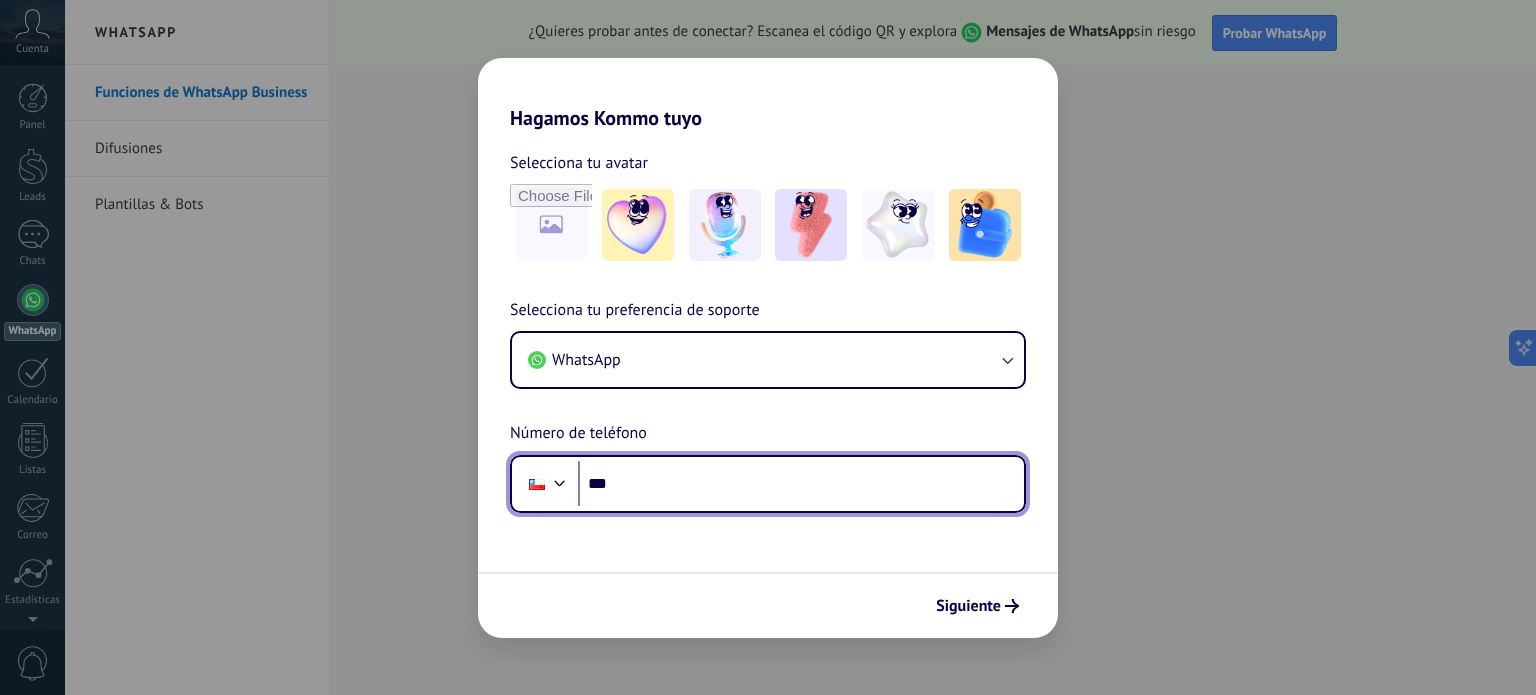 click on "***" at bounding box center (801, 484) 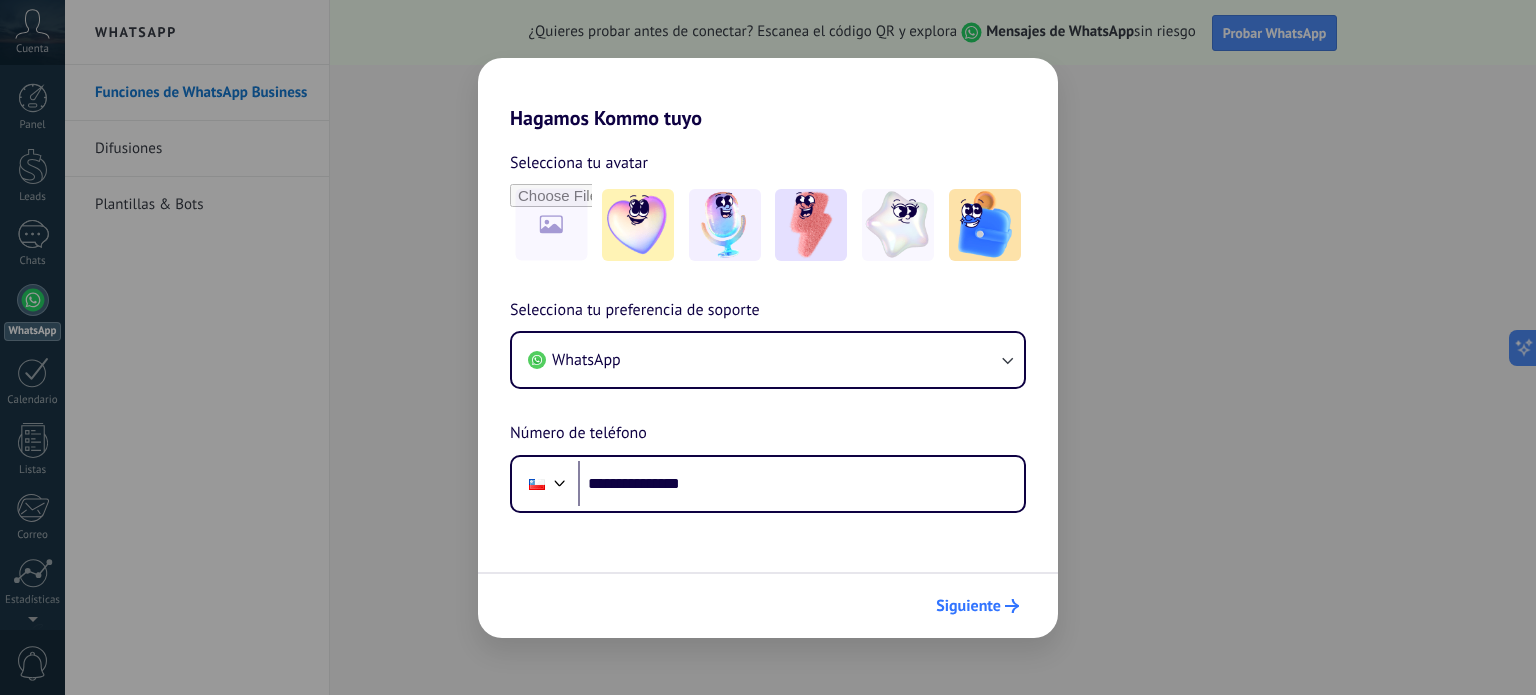 click on "Siguiente" at bounding box center [968, 606] 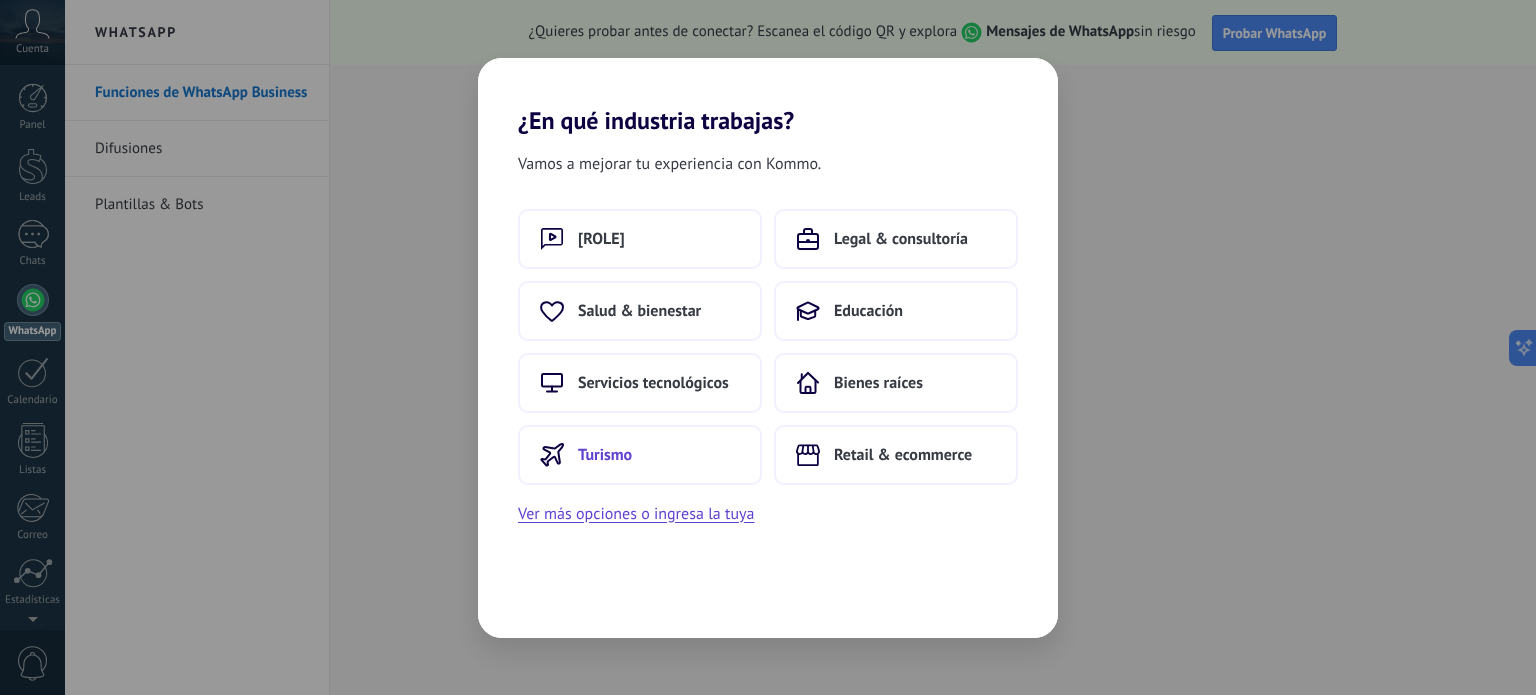 click on "Turismo" at bounding box center (640, 455) 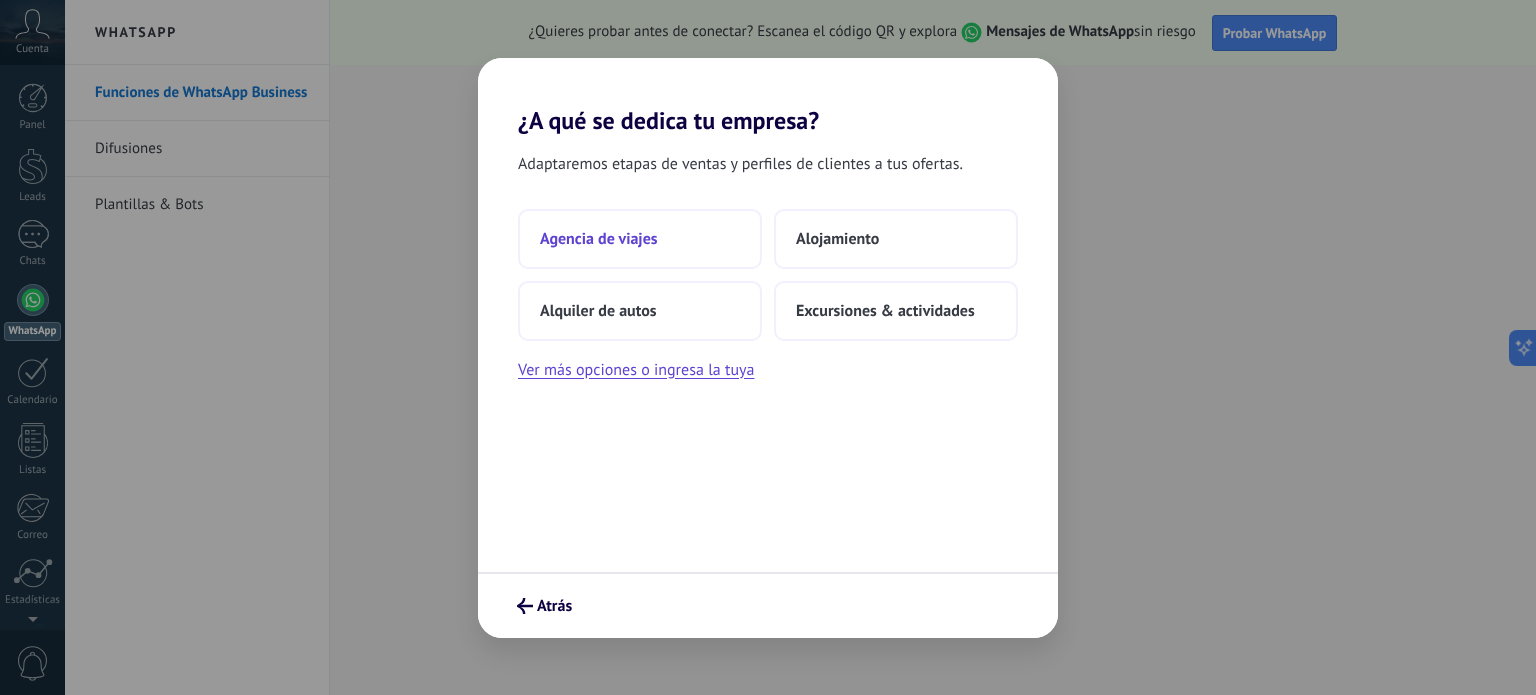 click on "Agencia de viajes" at bounding box center (640, 239) 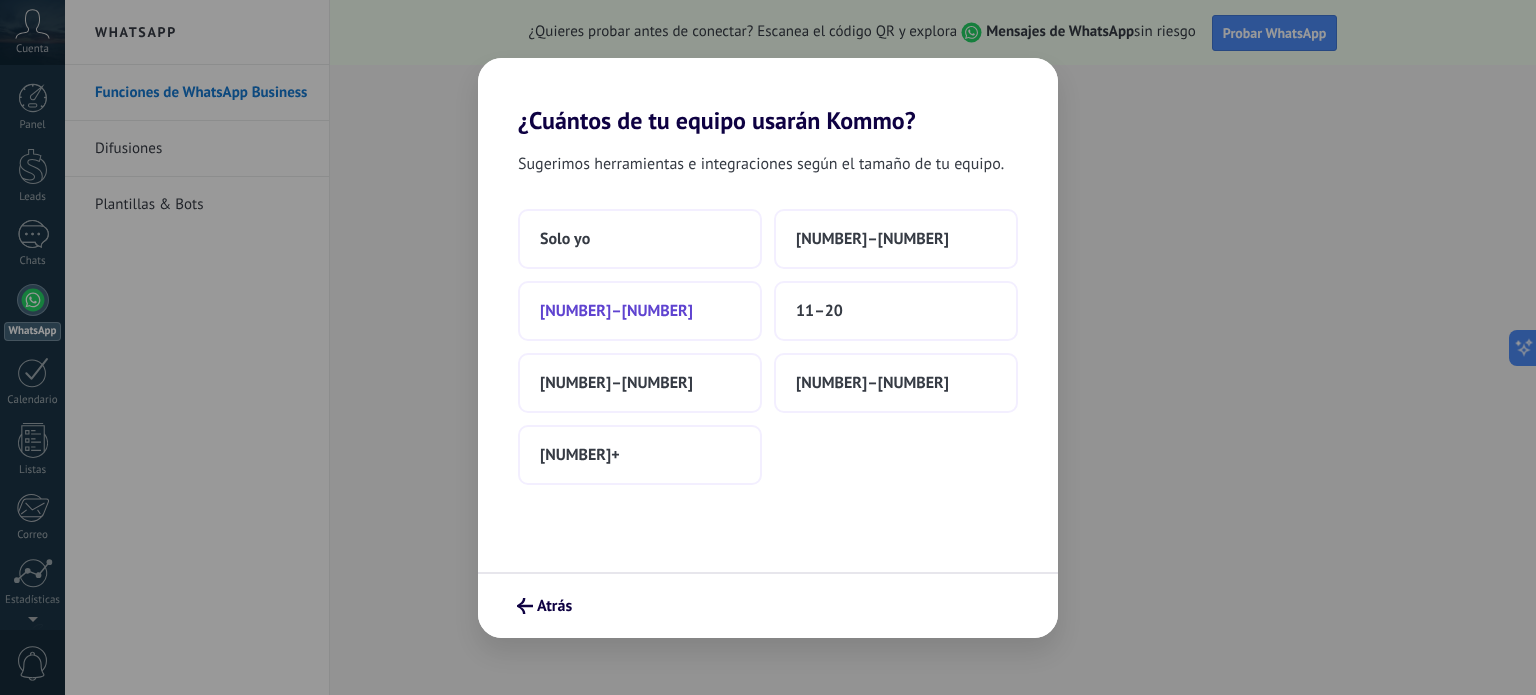 click on "[NUMBER]–[NUMBER]" at bounding box center [640, 311] 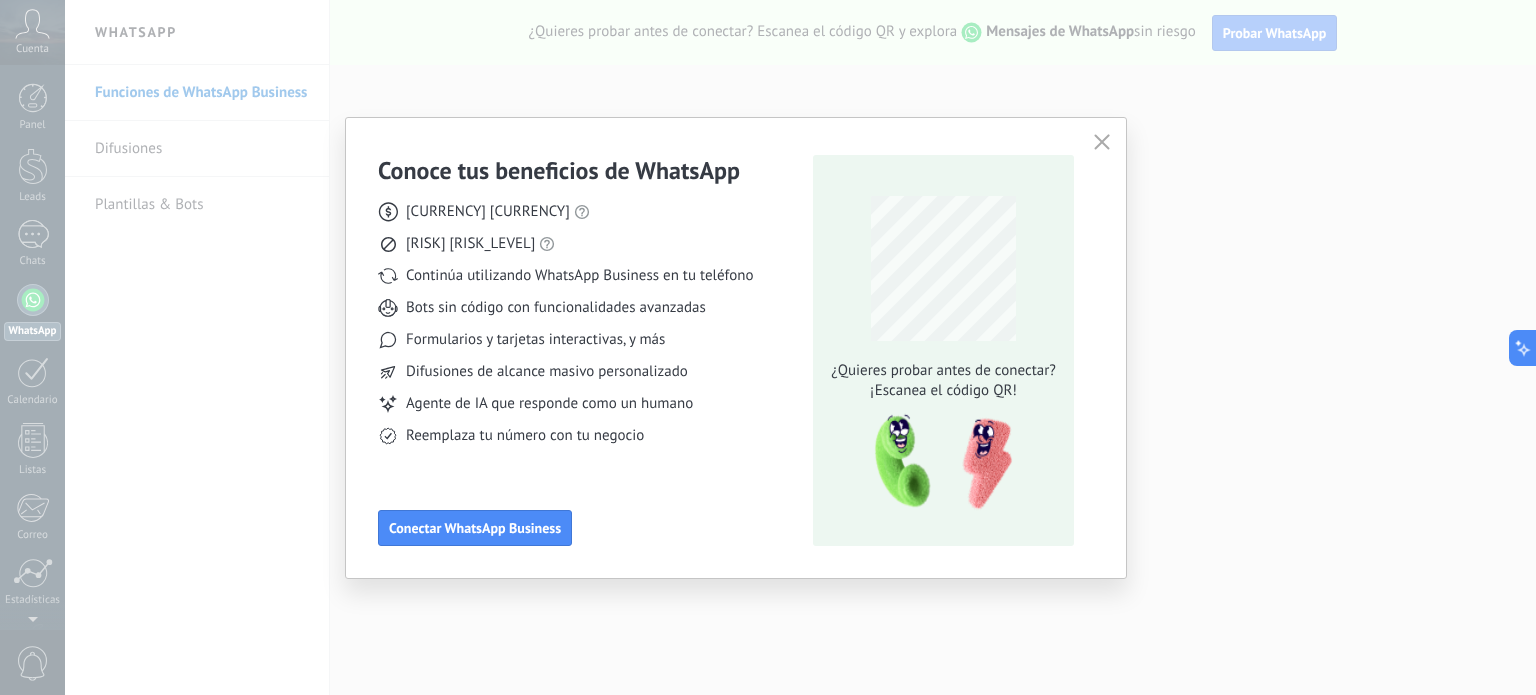 click at bounding box center (1102, 142) 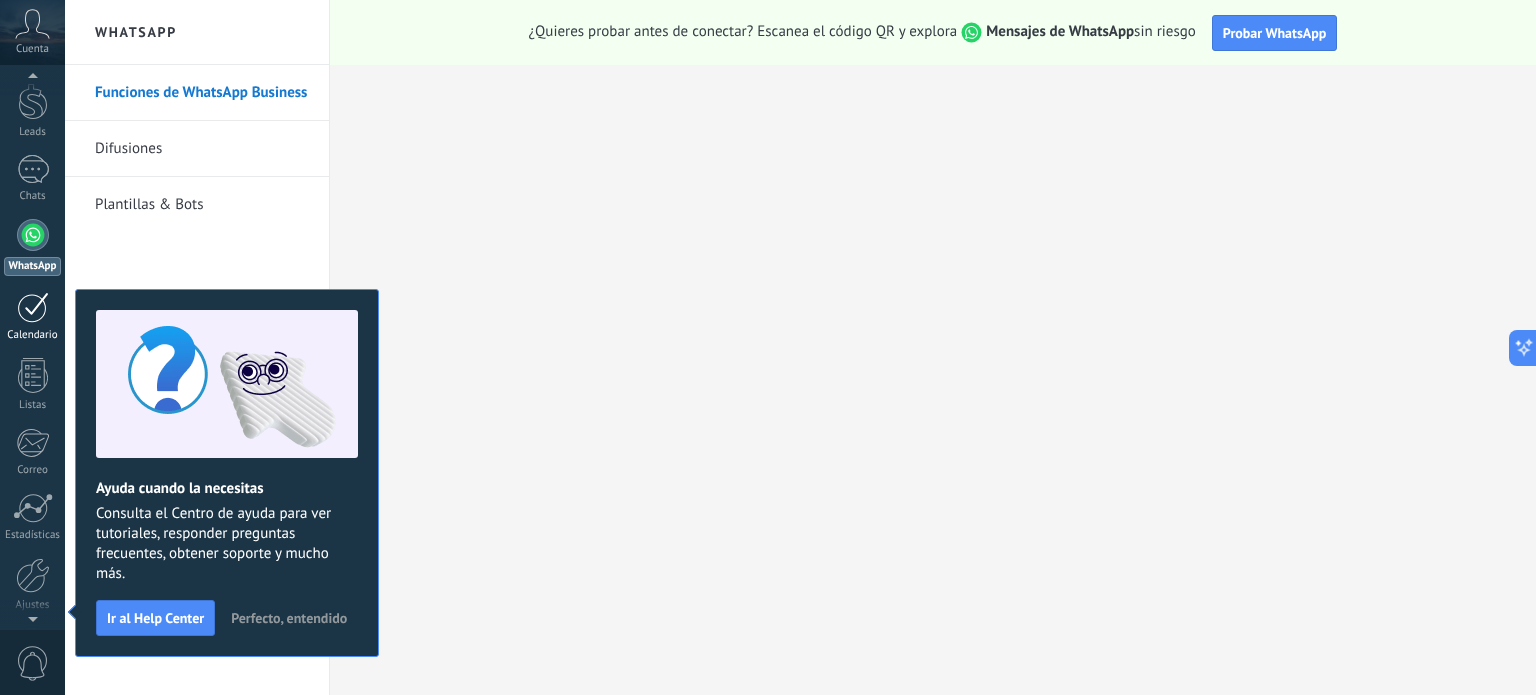 scroll, scrollTop: 100, scrollLeft: 0, axis: vertical 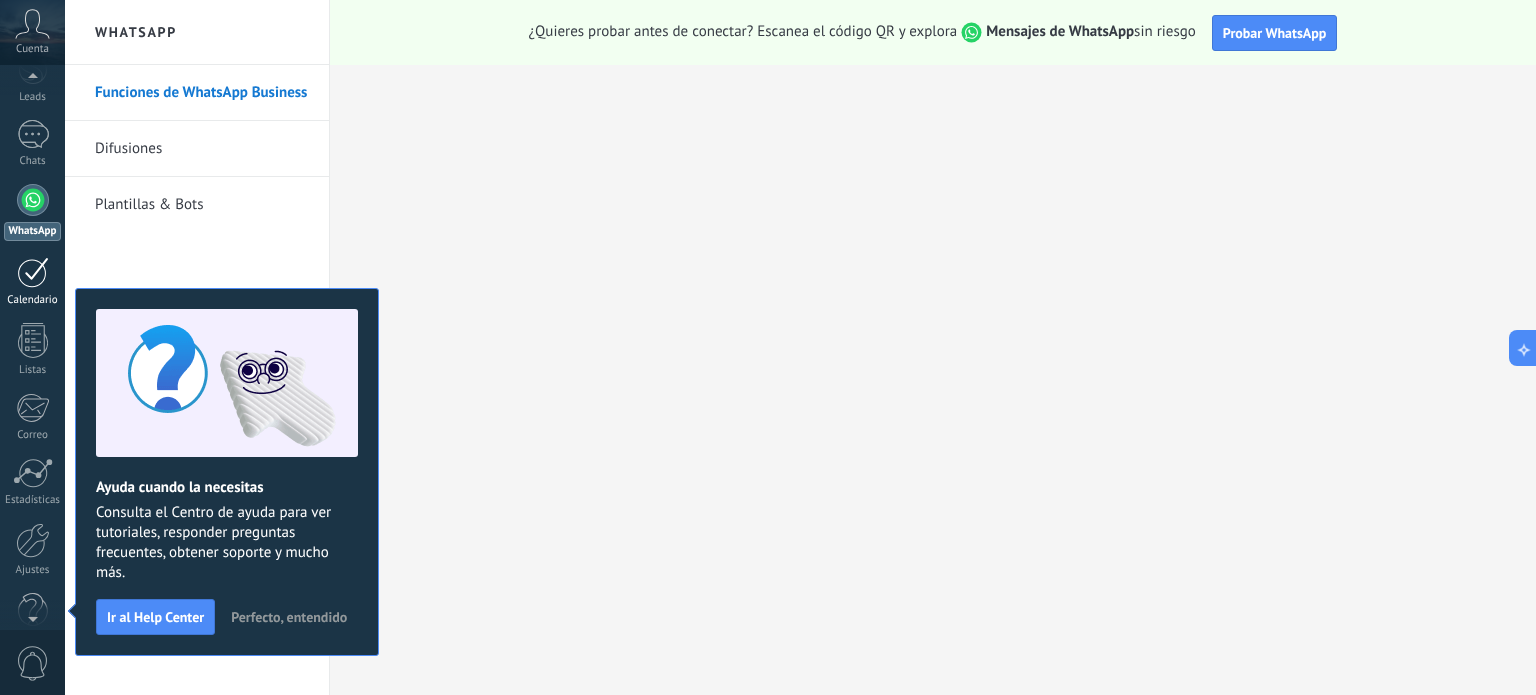 click on "Calendario" at bounding box center (33, 300) 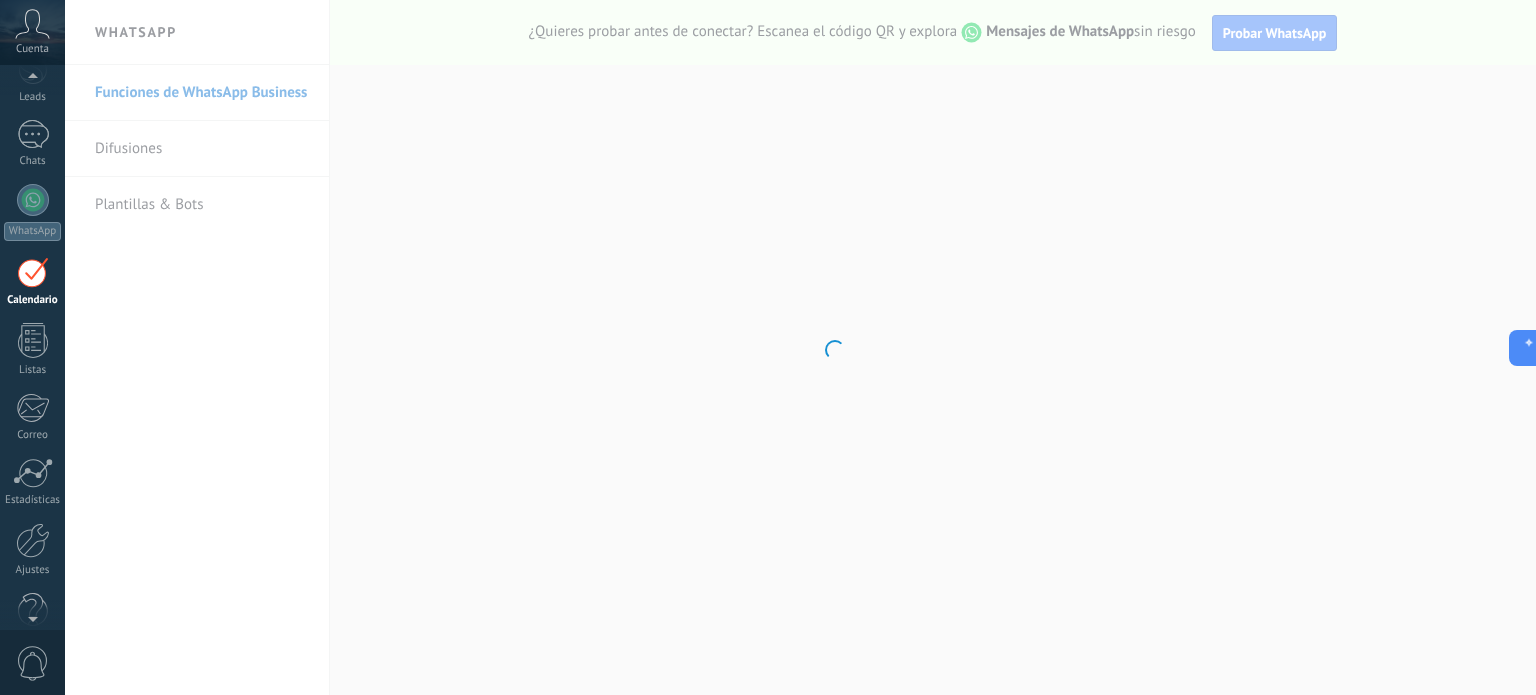 scroll, scrollTop: 56, scrollLeft: 0, axis: vertical 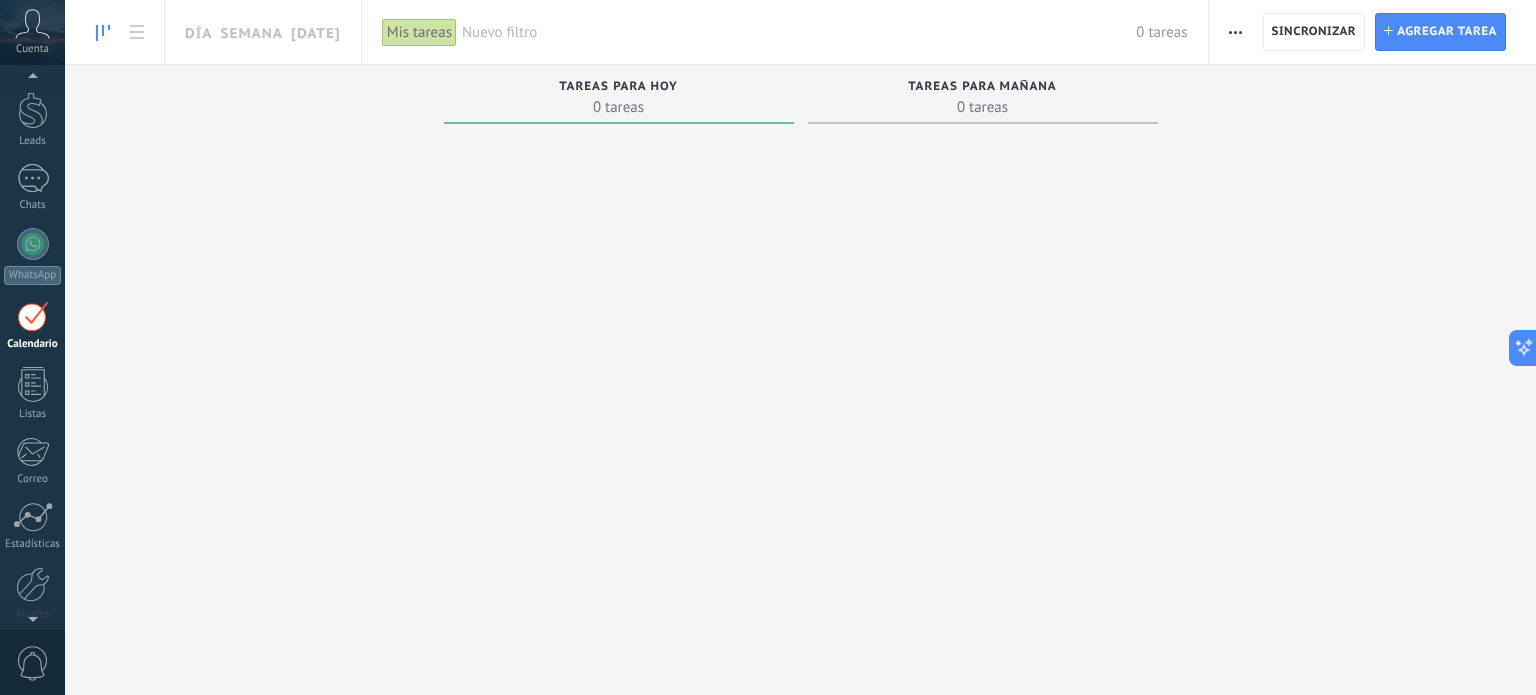 click on "Panel
Leads
Chats
WhatsApp
Clientes" at bounding box center [32, 369] 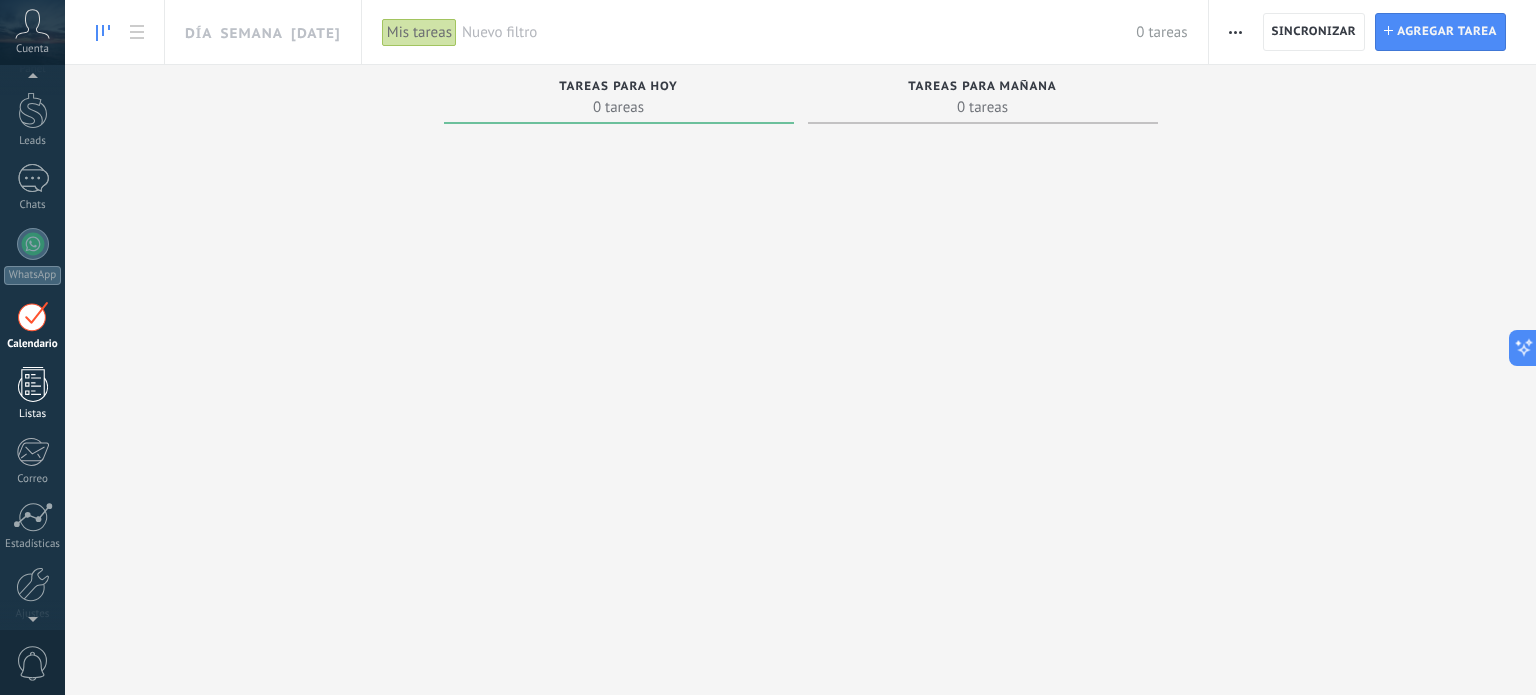 click at bounding box center (33, 384) 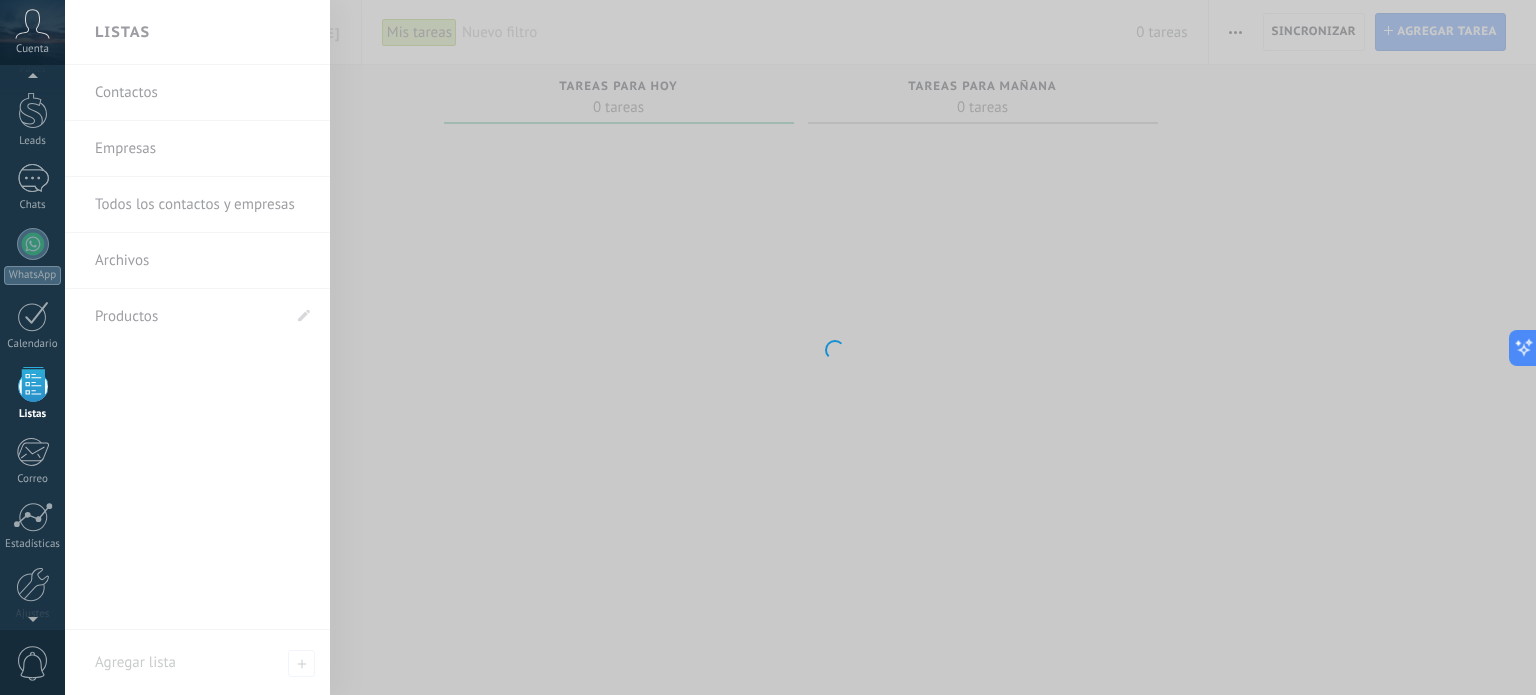 scroll, scrollTop: 123, scrollLeft: 0, axis: vertical 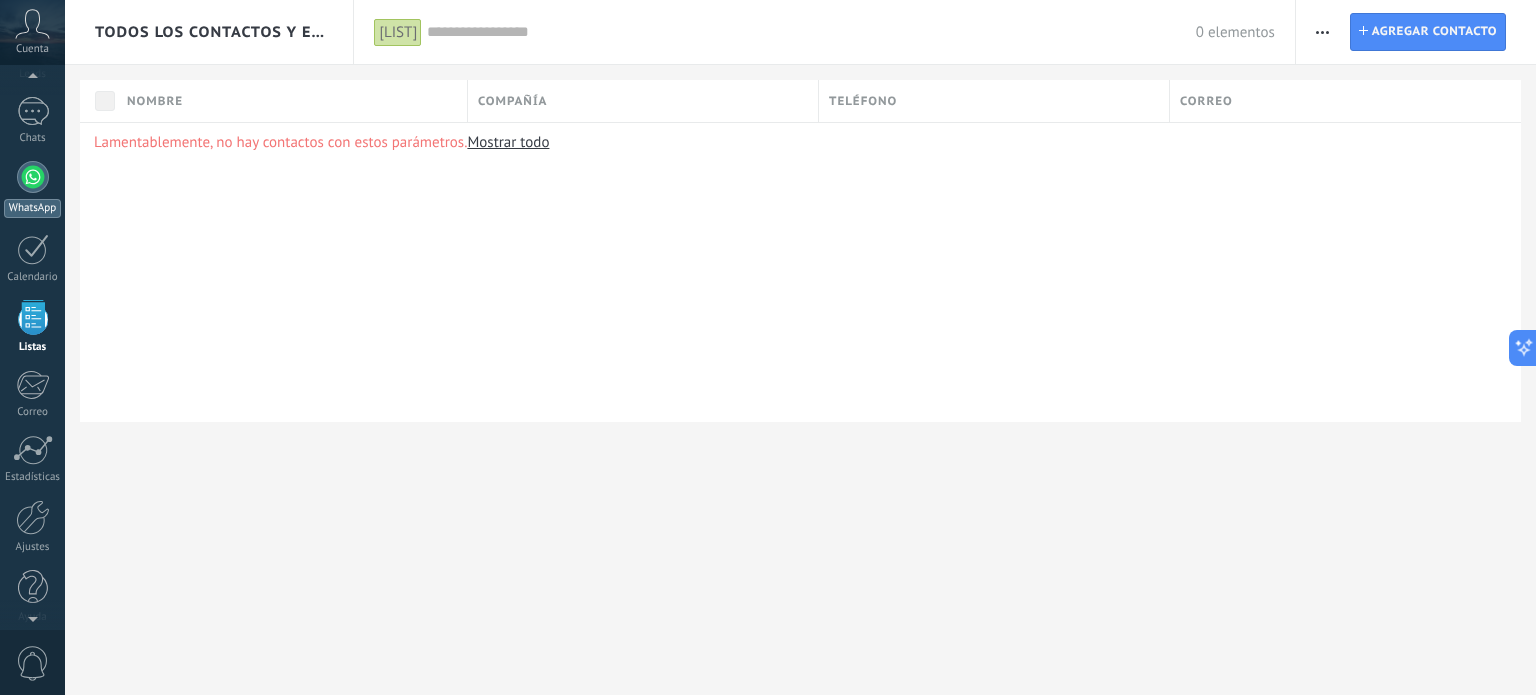 click at bounding box center (33, 177) 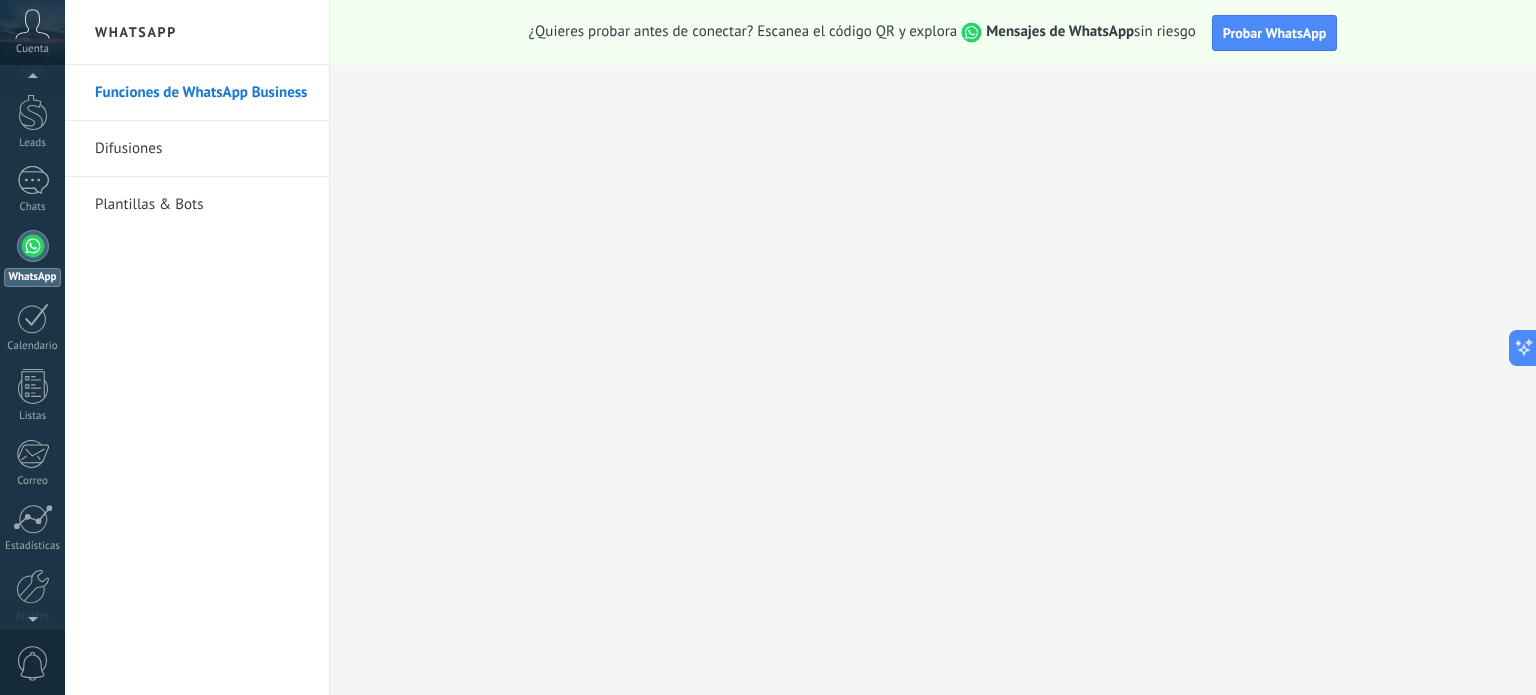 scroll, scrollTop: 57, scrollLeft: 0, axis: vertical 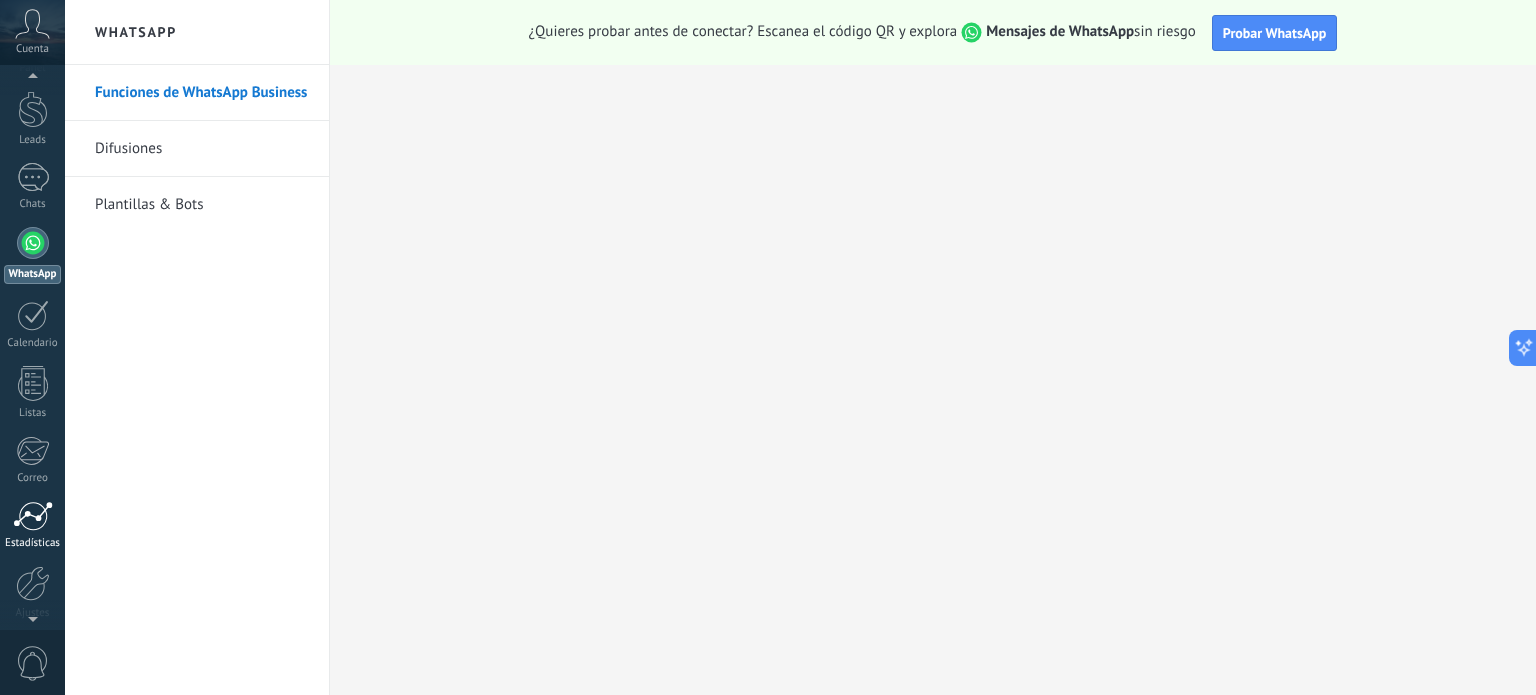 click at bounding box center (33, 516) 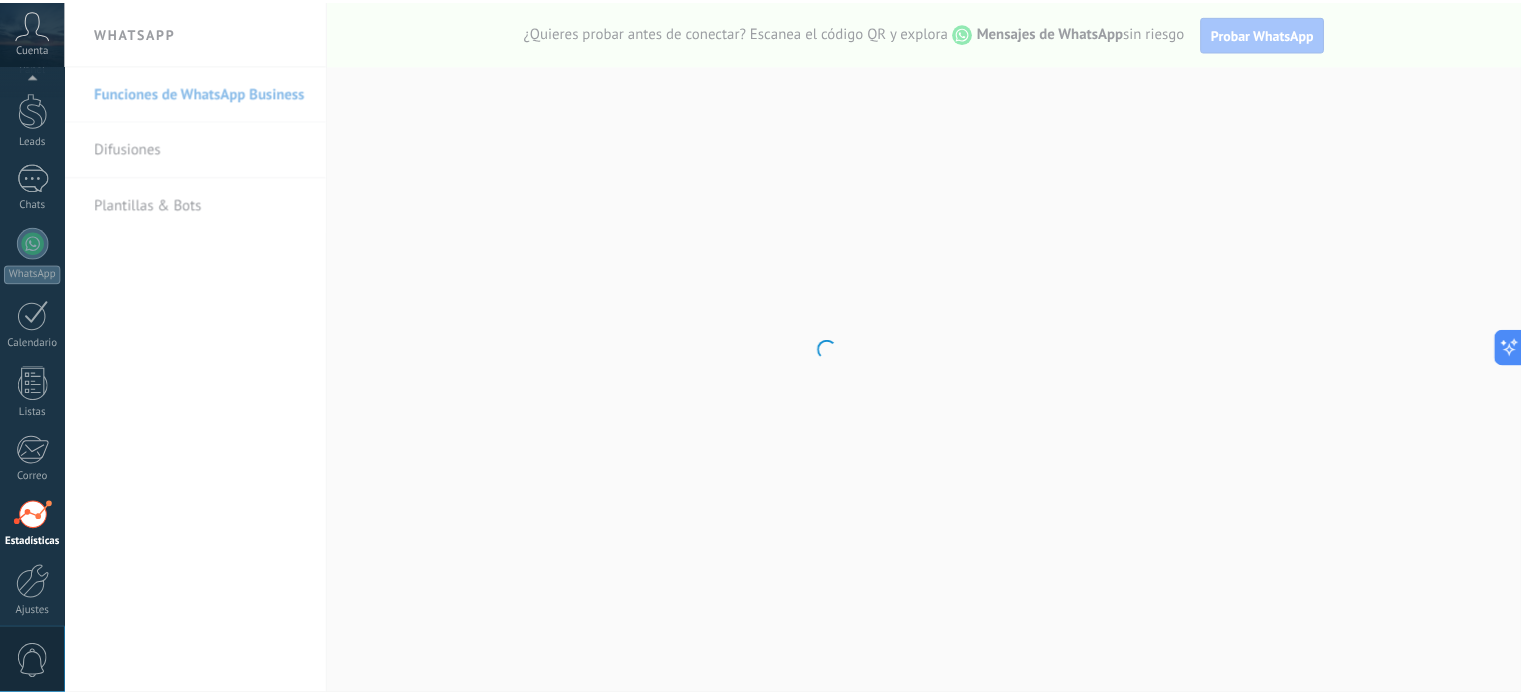 scroll, scrollTop: 136, scrollLeft: 0, axis: vertical 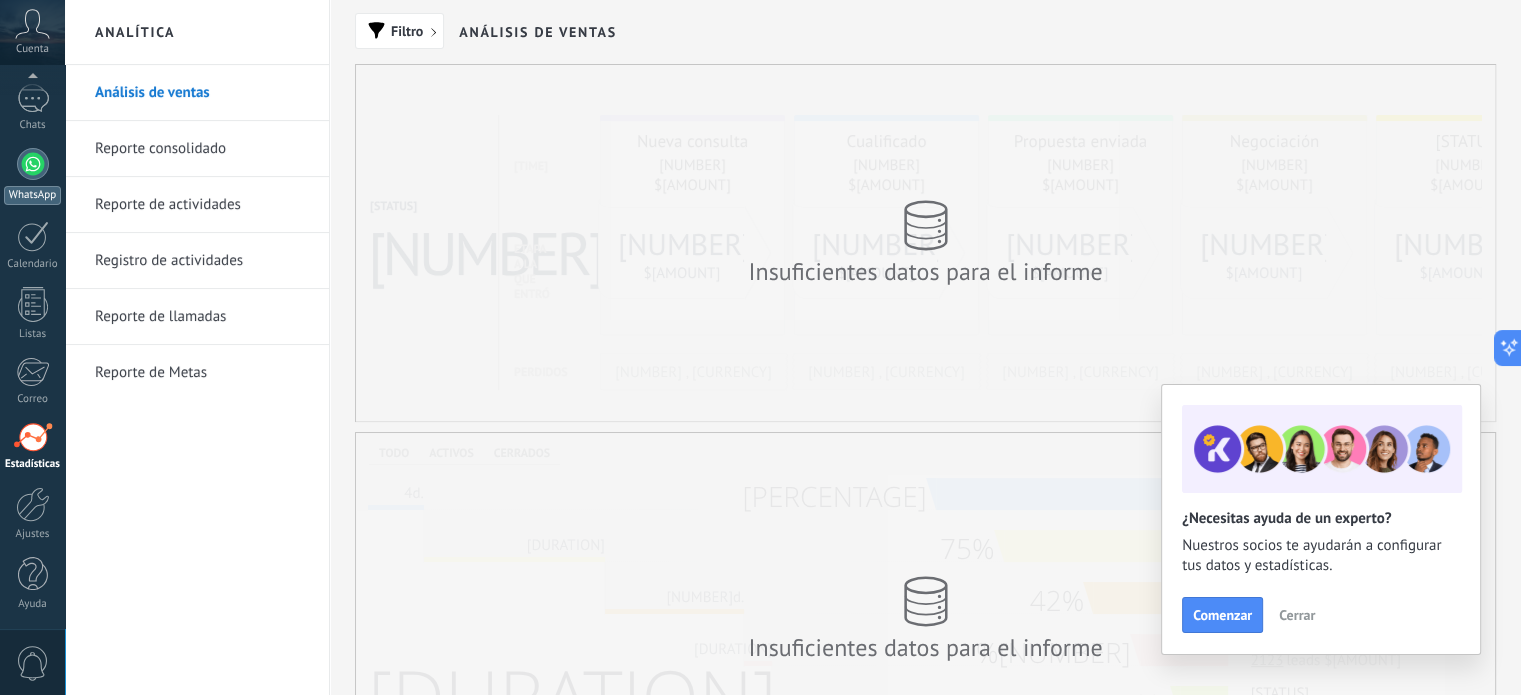 click on "WhatsApp" at bounding box center [32, 195] 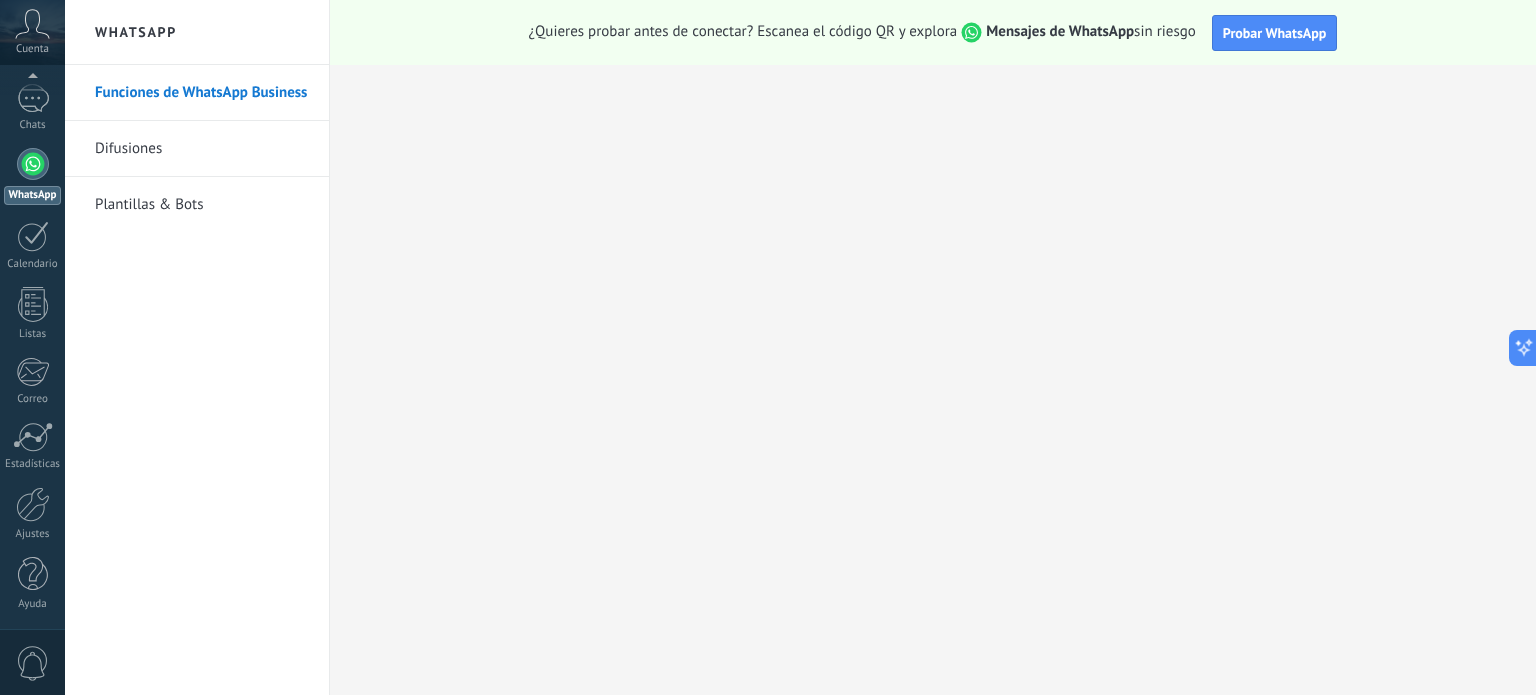 scroll, scrollTop: 0, scrollLeft: 0, axis: both 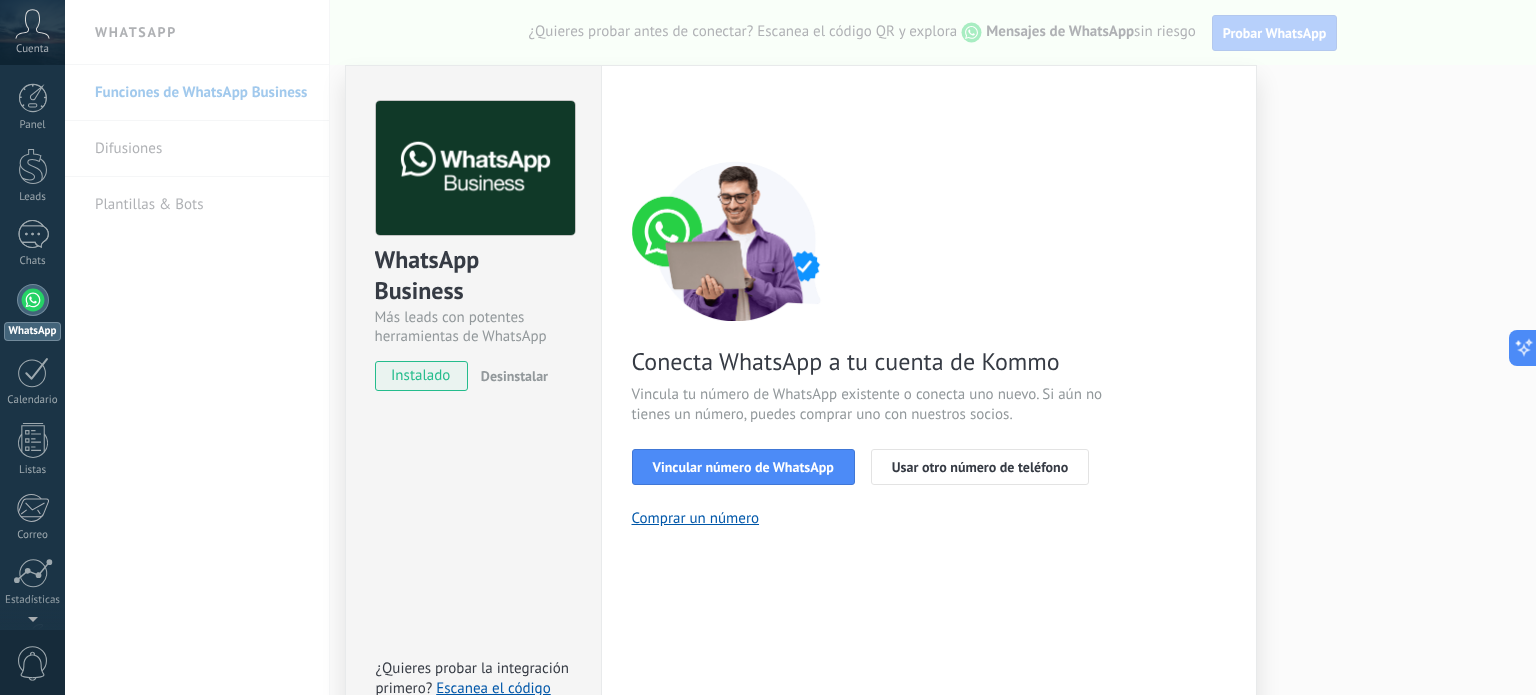 click on "WhatsApp Business Más leads con potentes herramientas de WhatsApp instalado Desinstalar ¿Quieres probar la integración primero?   Escanea el código QR   para ver cómo funciona. Configuraciones Autorizaciones This tab logs the users who have granted integration access to this account. If you want to to remove a user's ability to send requests to the account on behalf of this integration, you can revoke access. If access is revoked from all users, the integration will stop working. This app is installed, but no one has given it access yet. WhatsApp Cloud API más _:   Guardar  < Volver 1 Seleccionar aplicación 2 Conectar Facebook  3 Finalizar configuración Conecta WhatsApp a tu cuenta de Kommo Vincula tu número de WhatsApp existente o conecta uno nuevo. Si aún no tienes un número, puedes comprar uno con nuestros socios. Vincular número de WhatsApp Usar otro número de teléfono Comprar un número ¿Necesitas ayuda?" at bounding box center [800, 347] 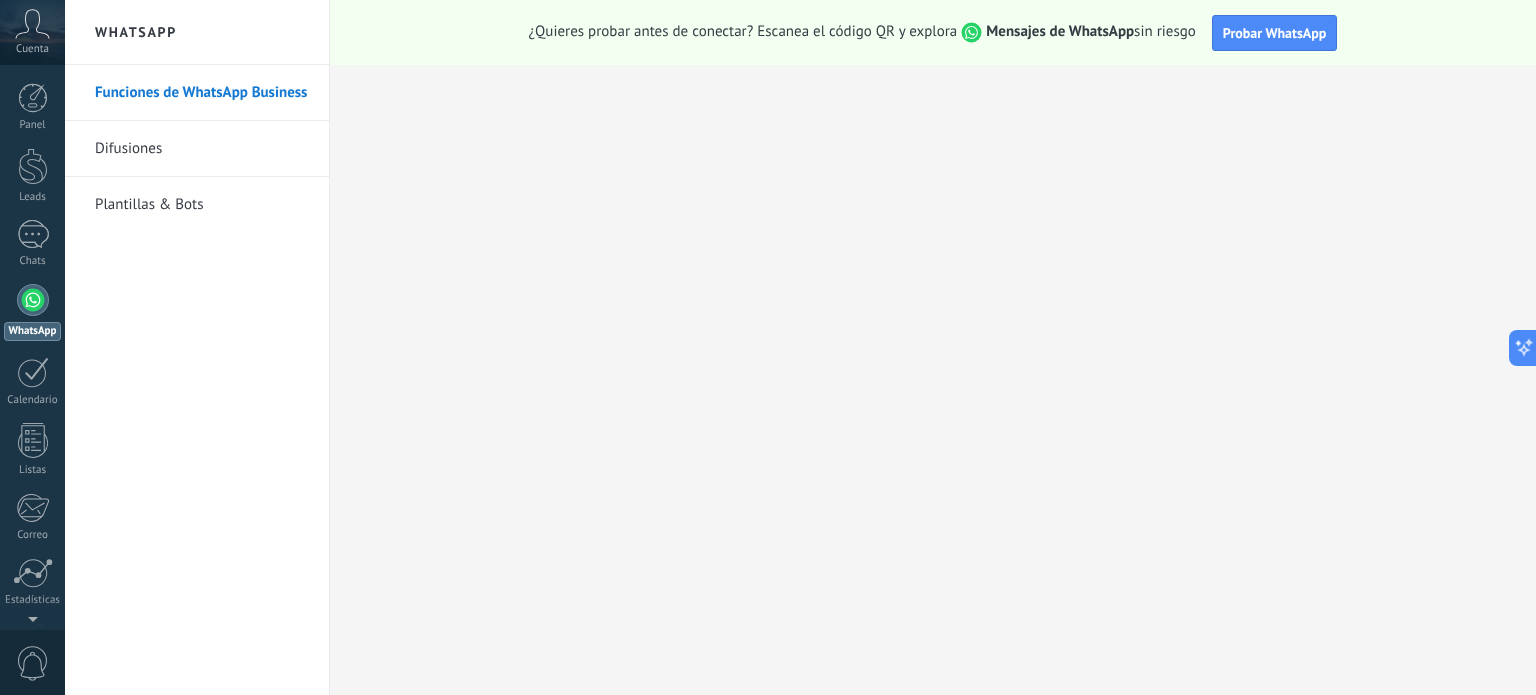 click on "Funciones de WhatsApp Business" at bounding box center (202, 93) 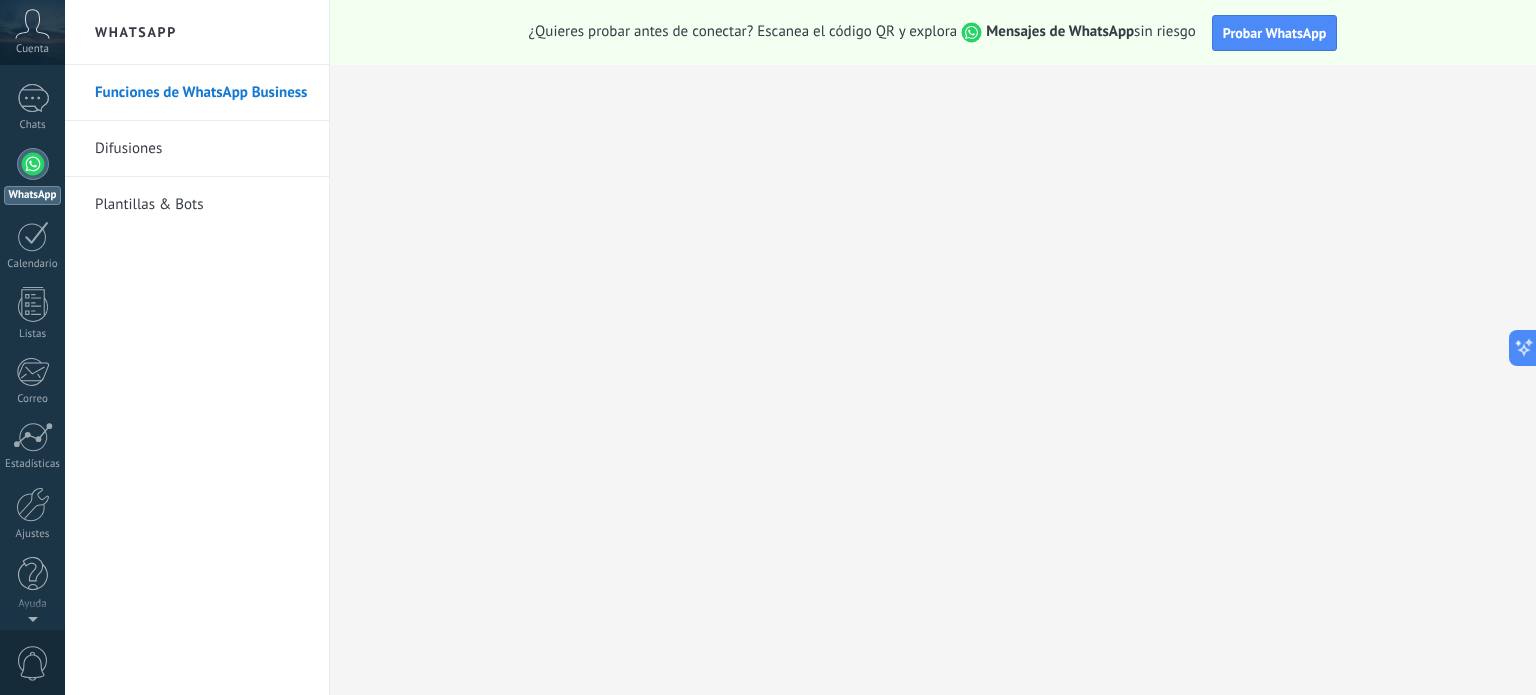 scroll, scrollTop: 0, scrollLeft: 0, axis: both 